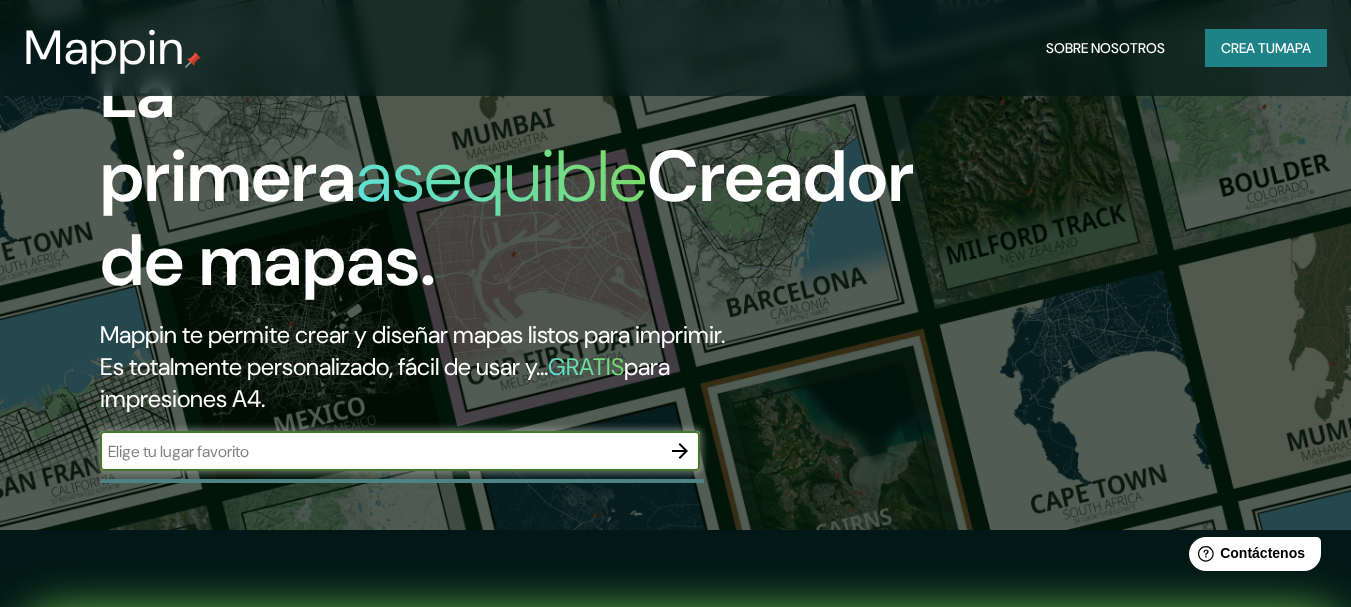 scroll, scrollTop: 200, scrollLeft: 0, axis: vertical 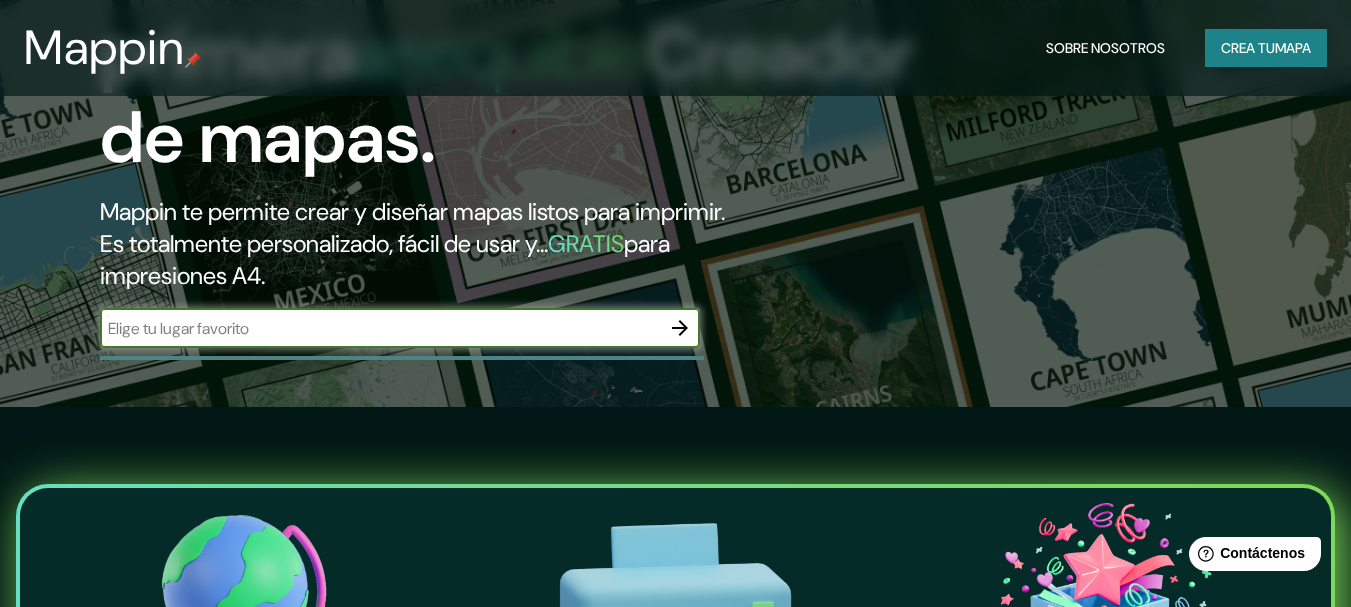 click at bounding box center (380, 328) 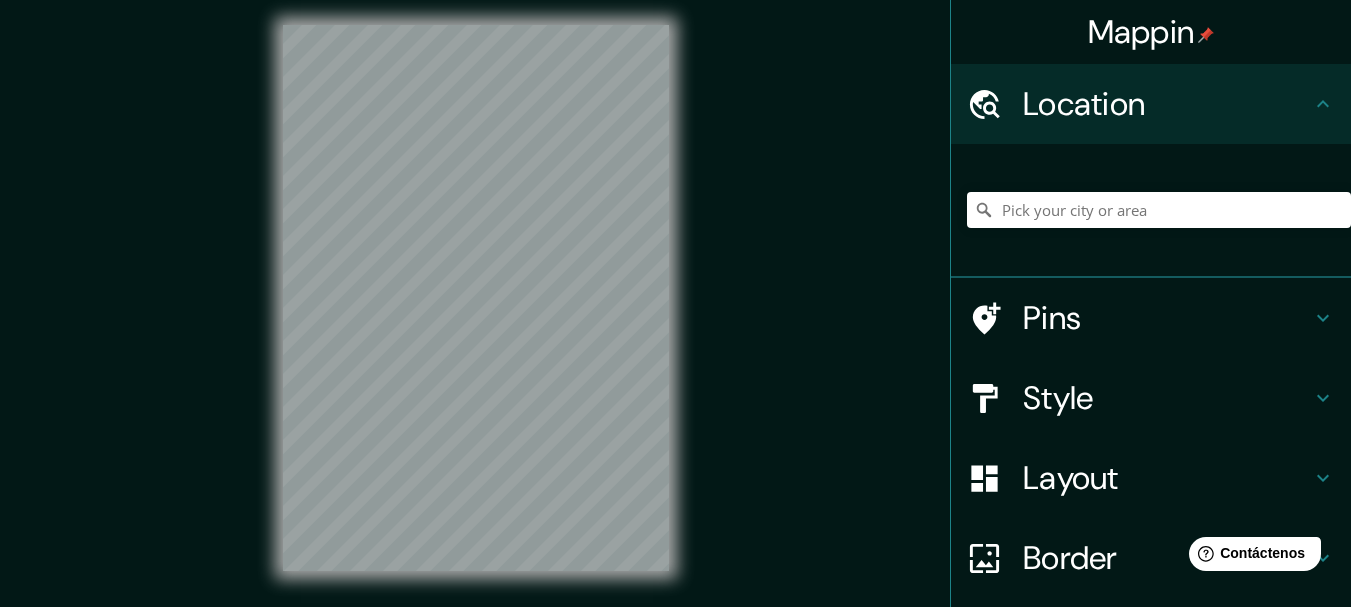 scroll, scrollTop: 0, scrollLeft: 0, axis: both 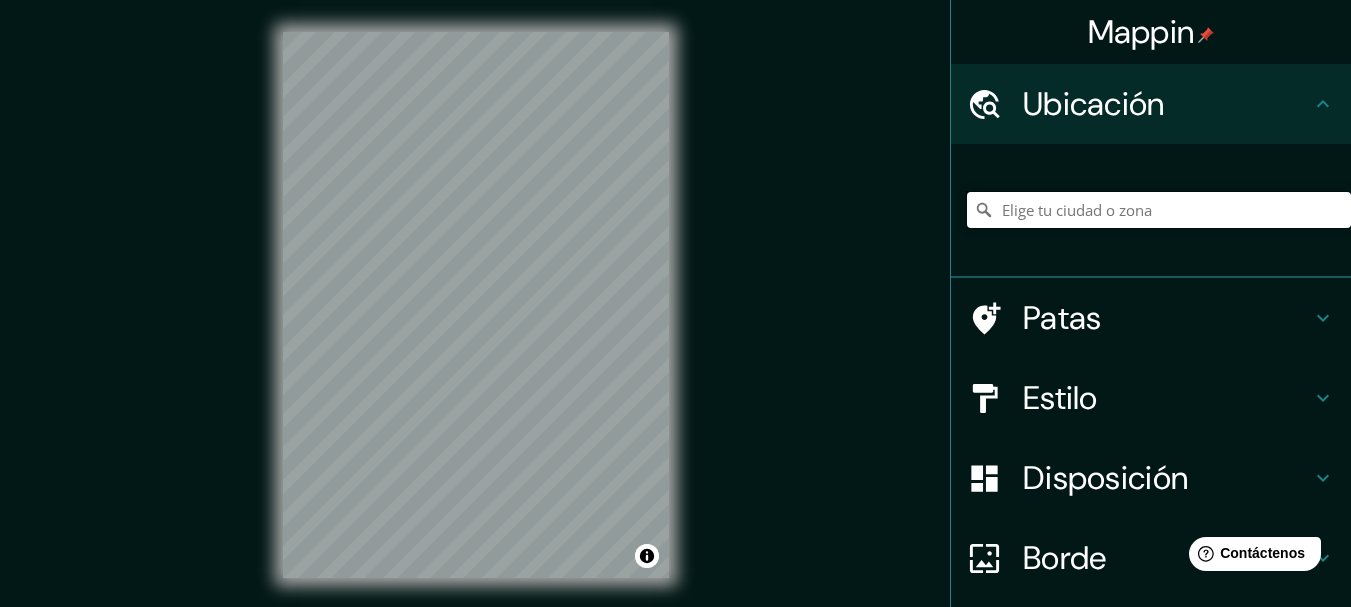 click at bounding box center (1159, 210) 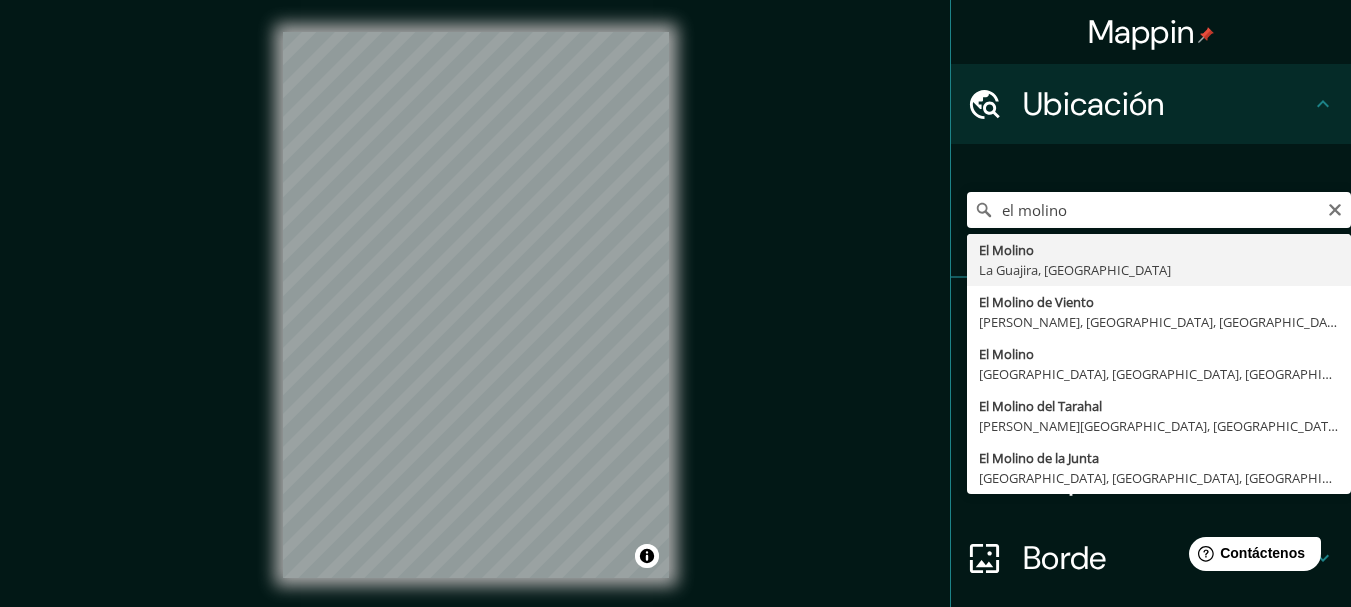 type on "El Molino, [GEOGRAPHIC_DATA], [GEOGRAPHIC_DATA]" 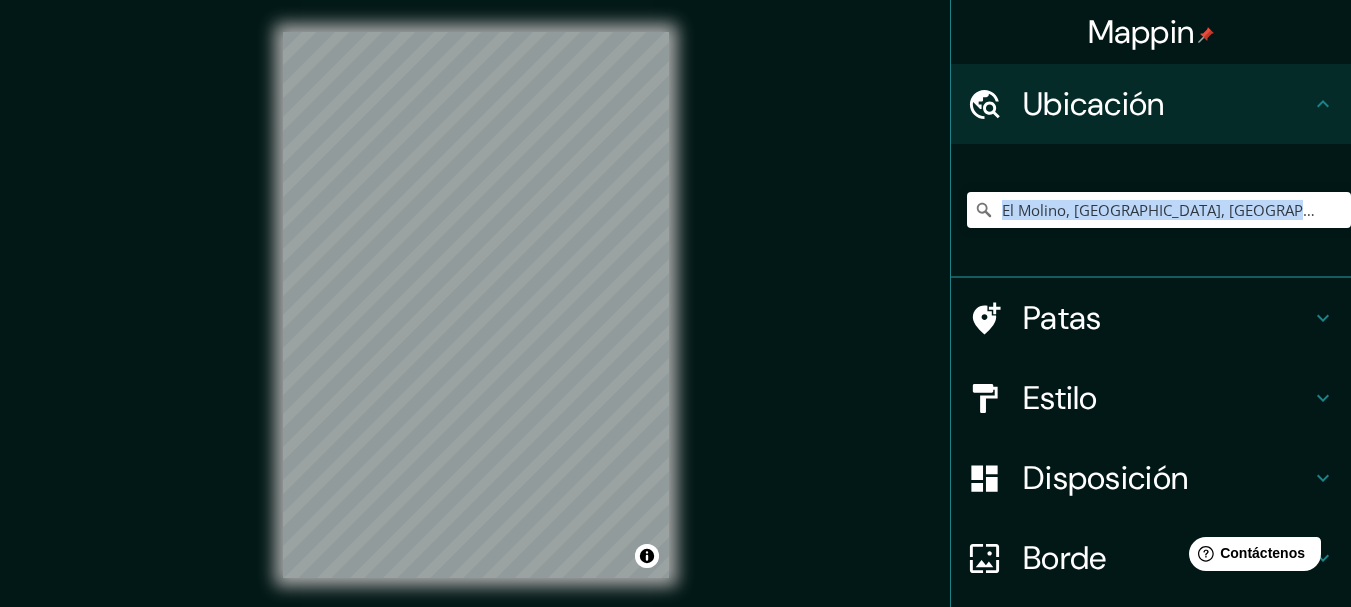 click on "El Molino, [GEOGRAPHIC_DATA], [GEOGRAPHIC_DATA]" at bounding box center [1159, 210] 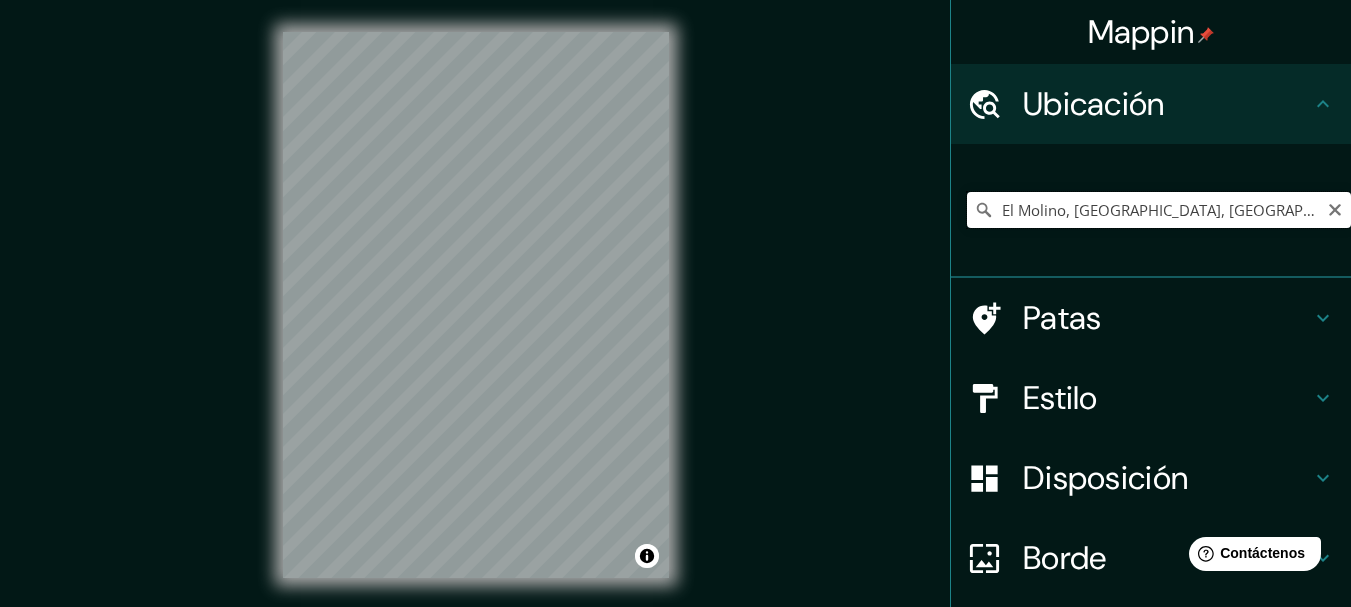 click on "El Molino, [GEOGRAPHIC_DATA], [GEOGRAPHIC_DATA]" at bounding box center (1159, 210) 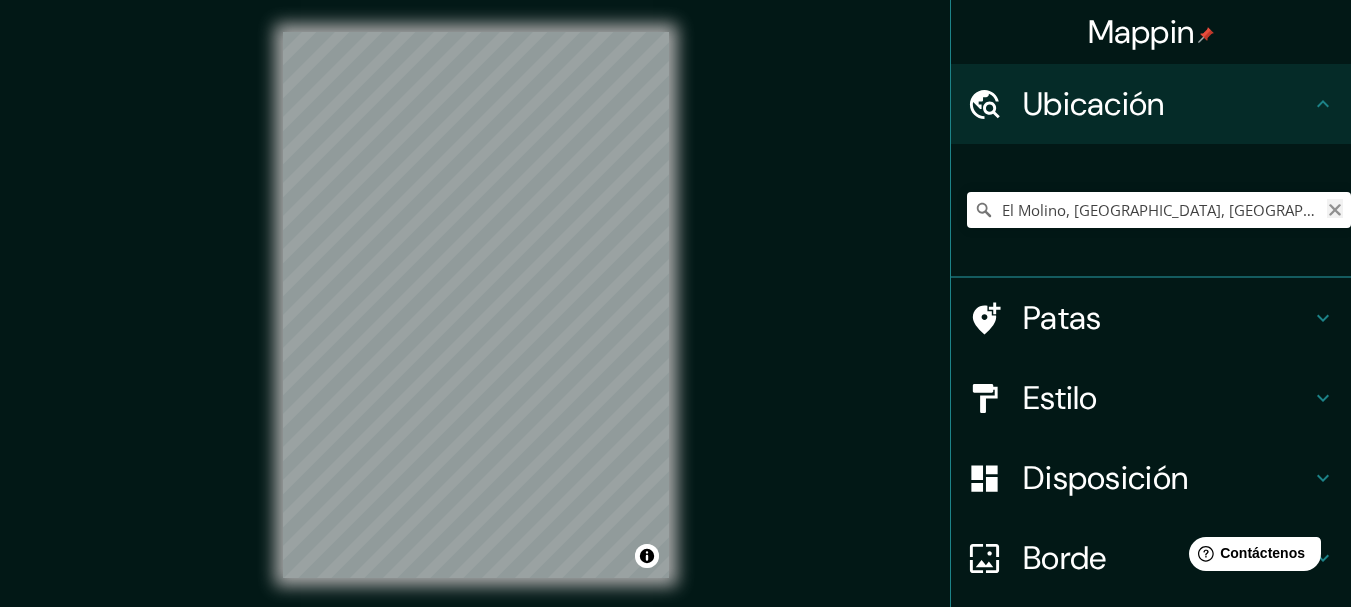 click 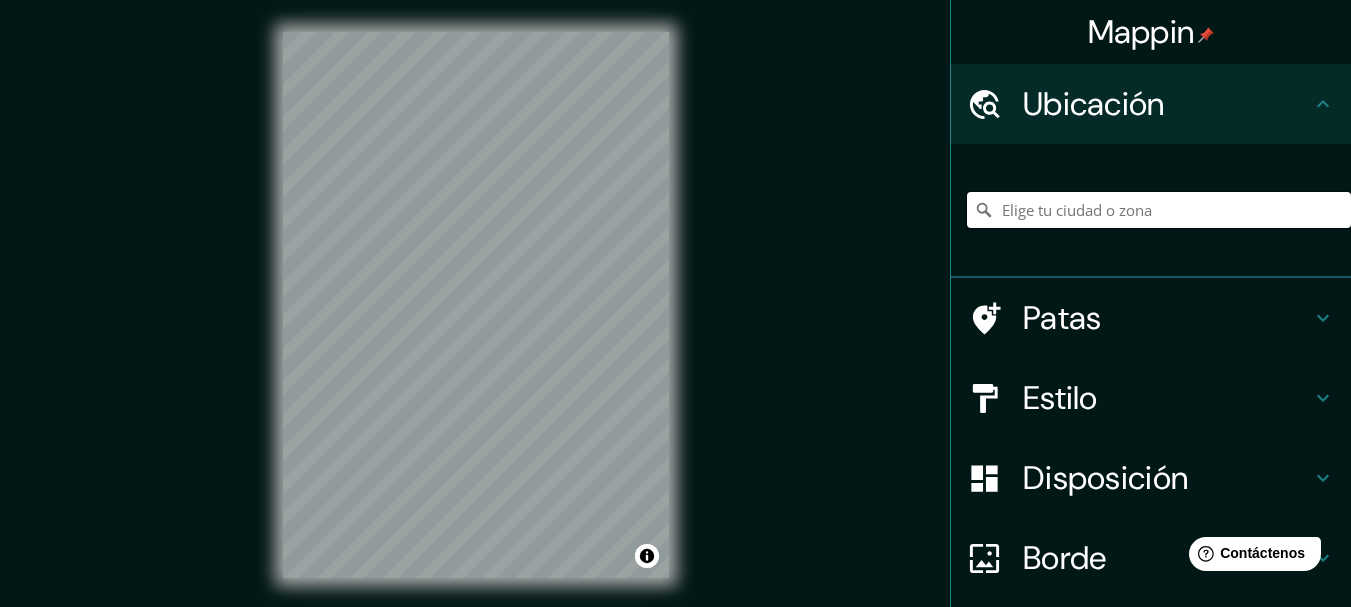 click at bounding box center (1159, 210) 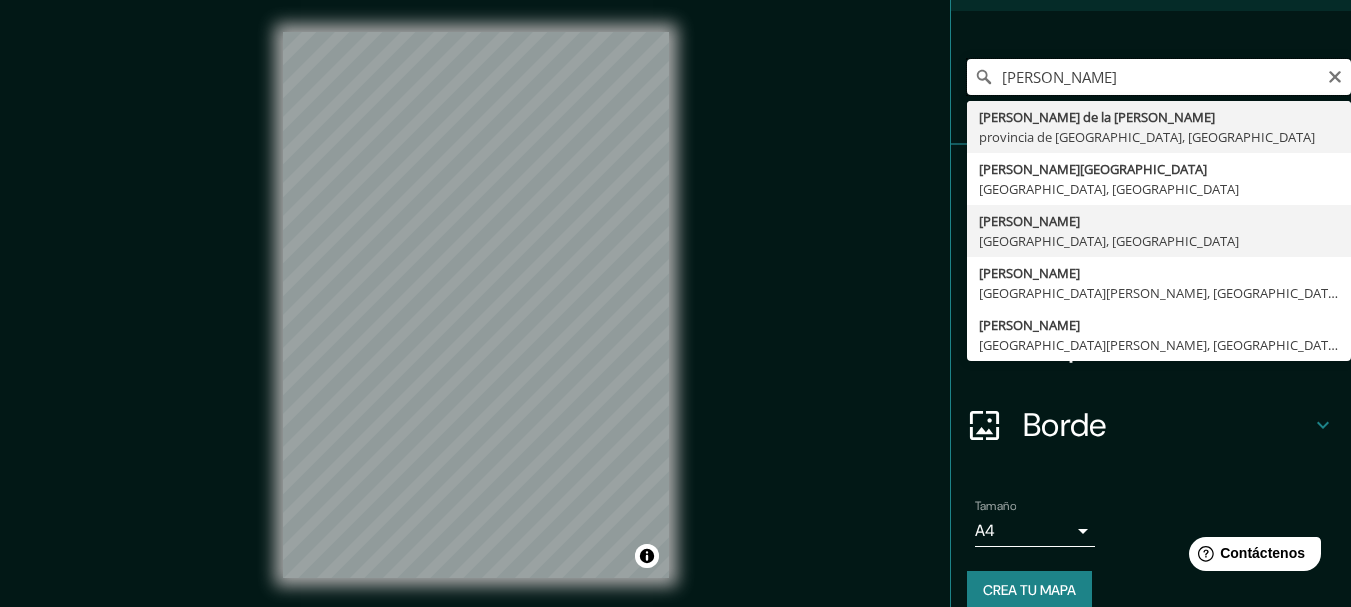 scroll, scrollTop: 159, scrollLeft: 0, axis: vertical 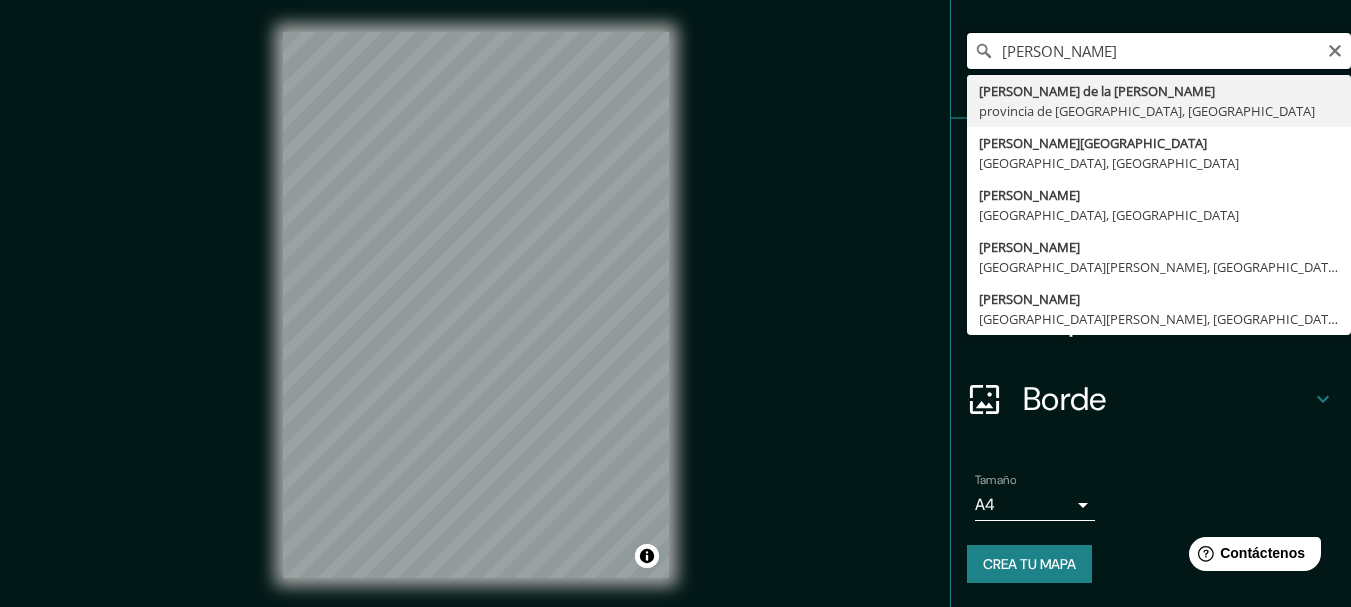drag, startPoint x: 1084, startPoint y: 61, endPoint x: 963, endPoint y: 58, distance: 121.037186 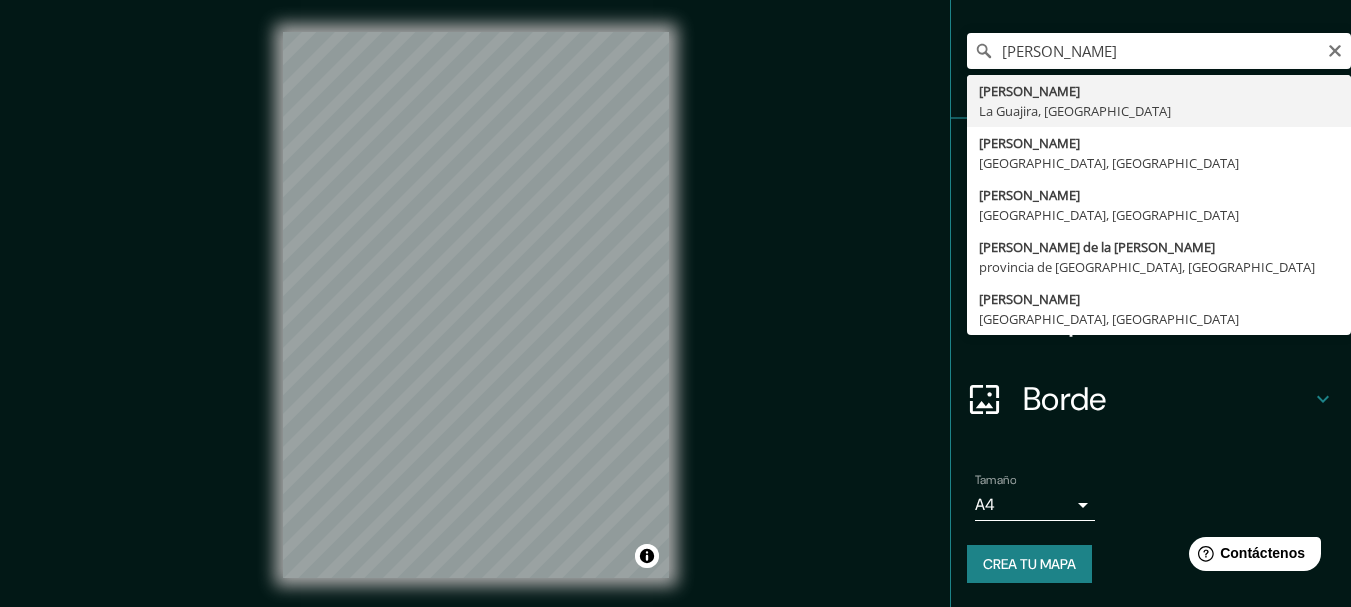 type on "[PERSON_NAME], [GEOGRAPHIC_DATA], [GEOGRAPHIC_DATA]" 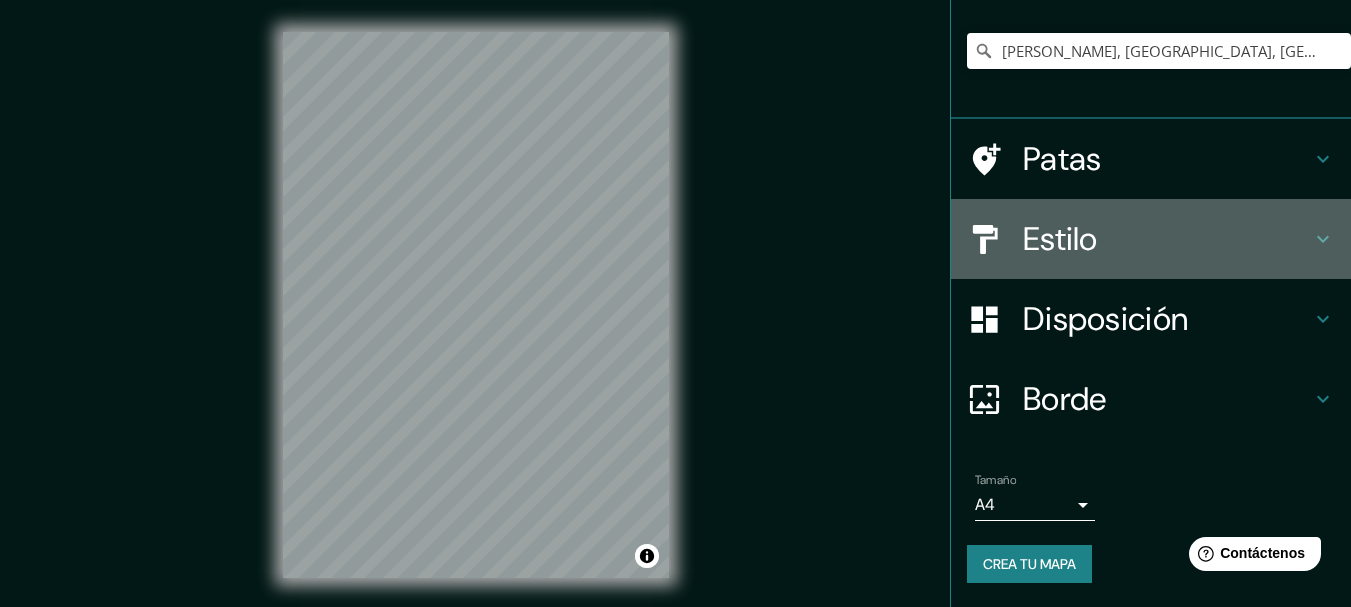 click on "Estilo" at bounding box center [1167, 239] 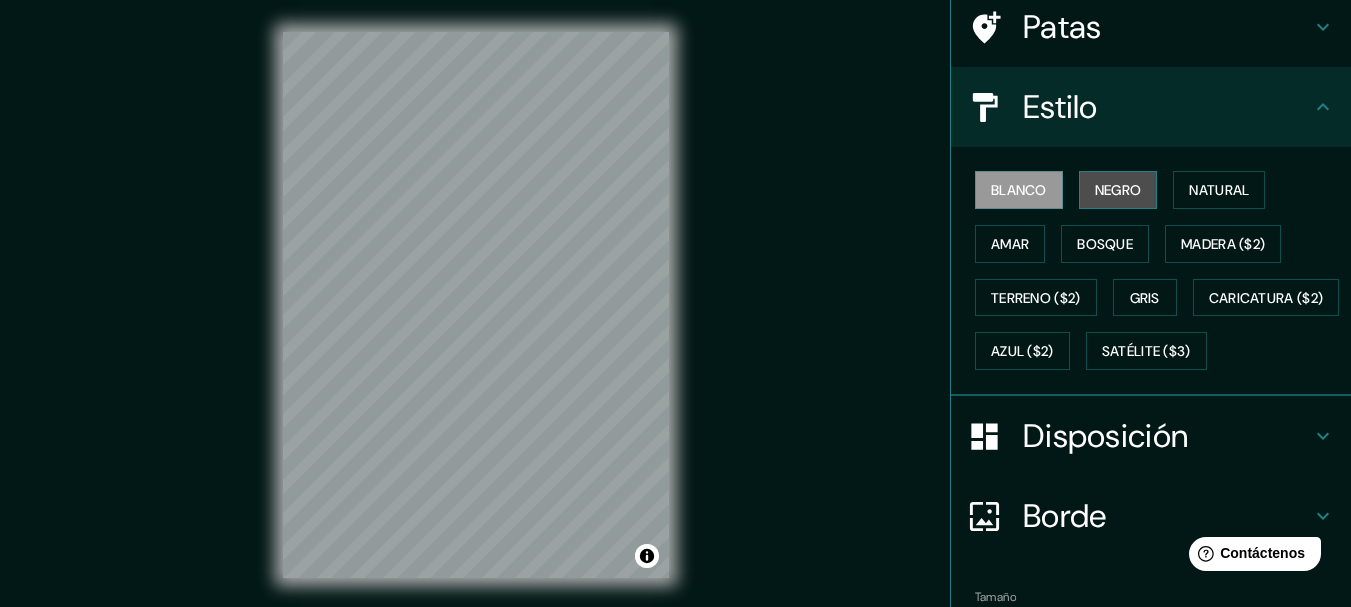 click on "Negro" at bounding box center [1118, 190] 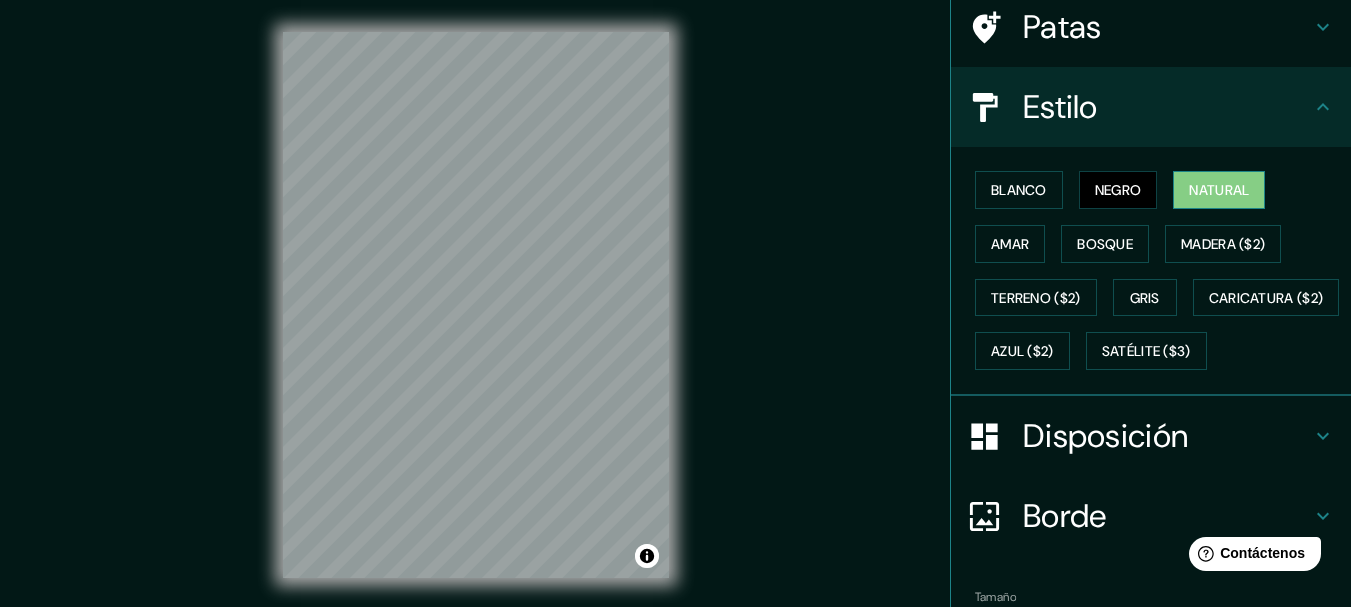 click on "Natural" at bounding box center [1219, 190] 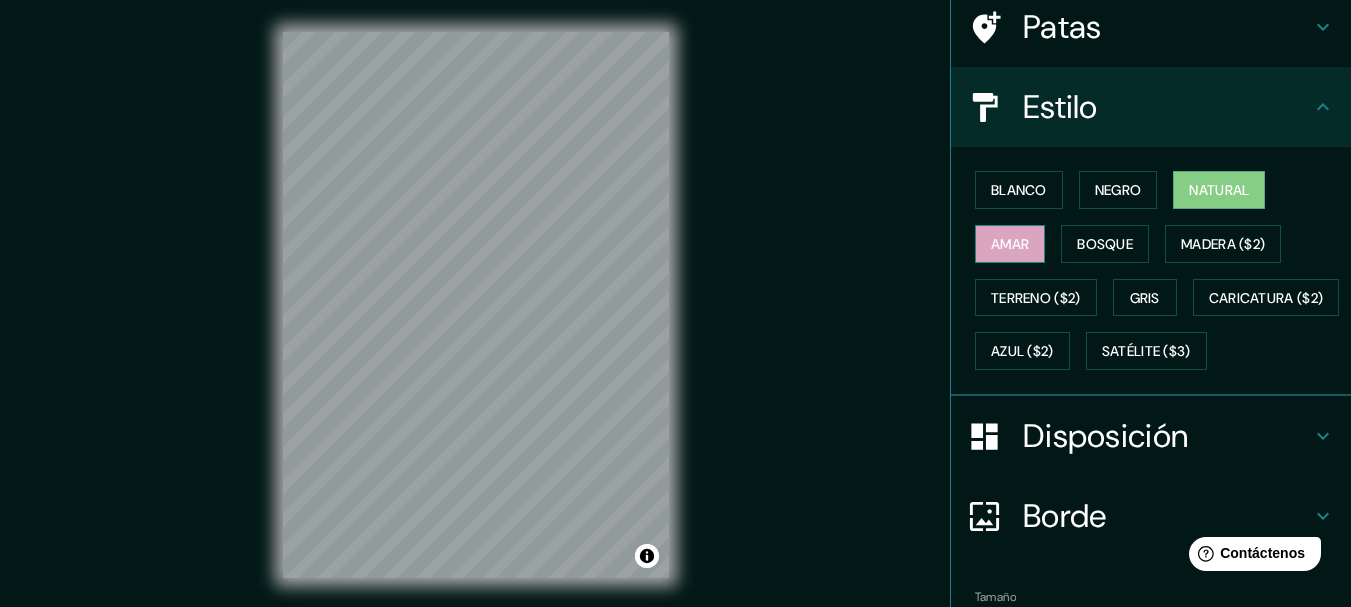 click on "Amar" at bounding box center [1010, 244] 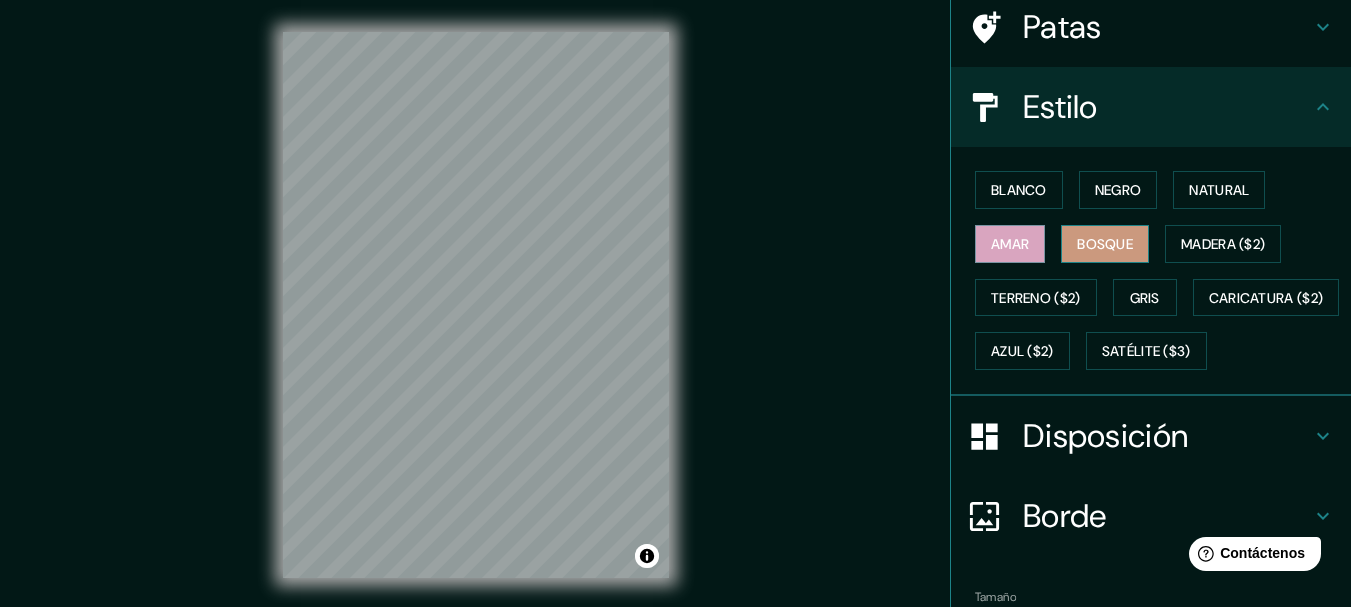 click on "Bosque" at bounding box center (1105, 244) 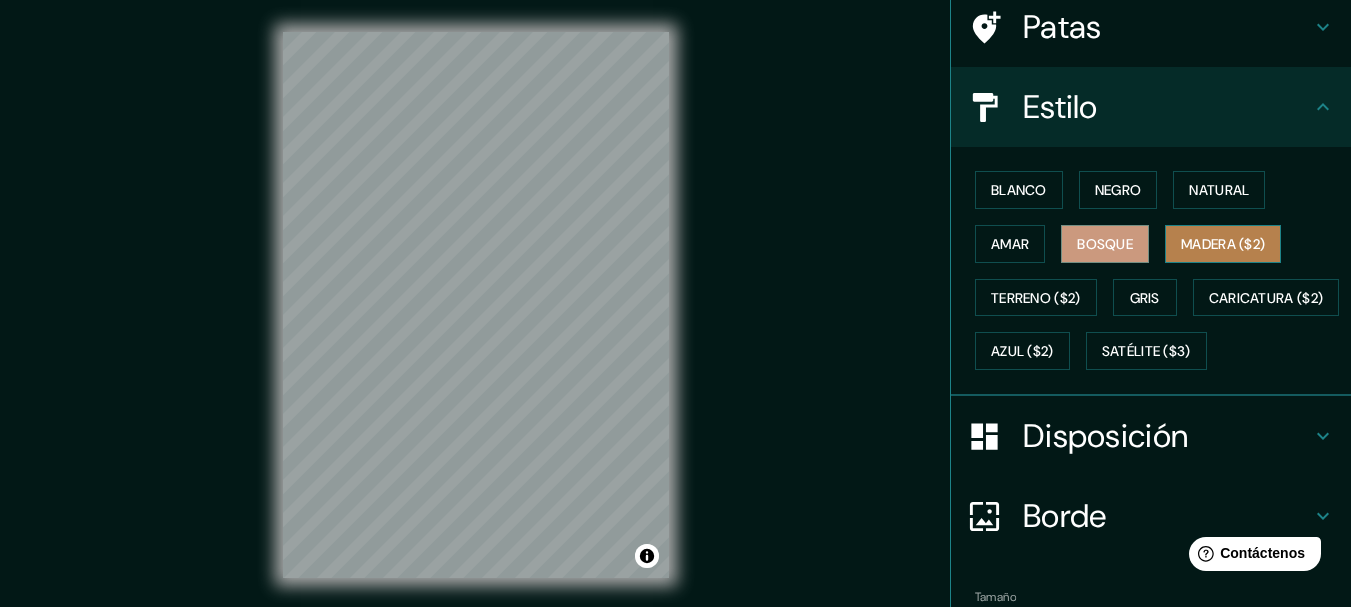 click on "Madera ($2)" at bounding box center [1223, 244] 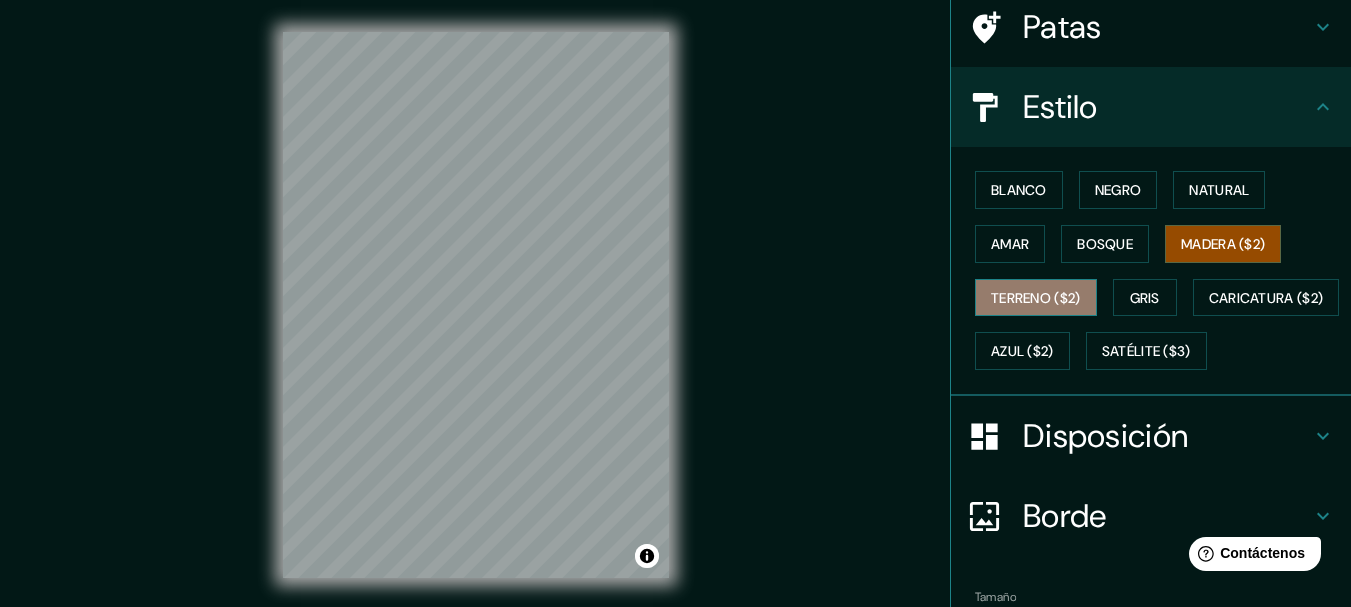 click on "Terreno ($2)" at bounding box center [1036, 298] 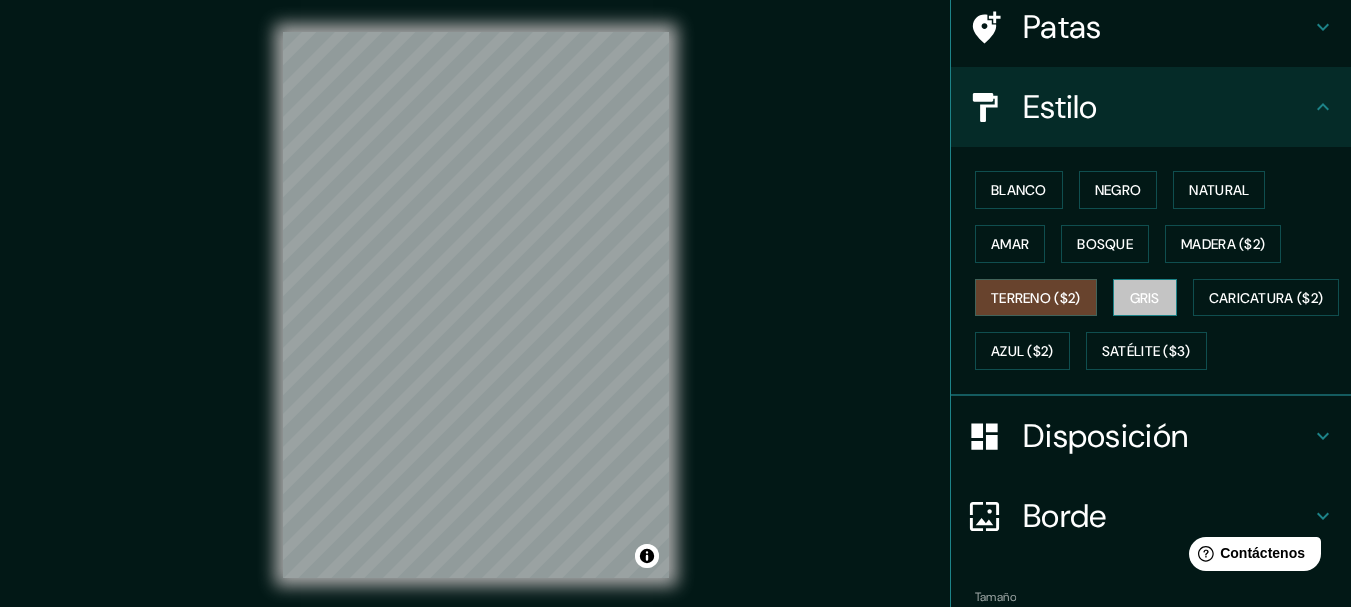 click on "Gris" at bounding box center [1145, 298] 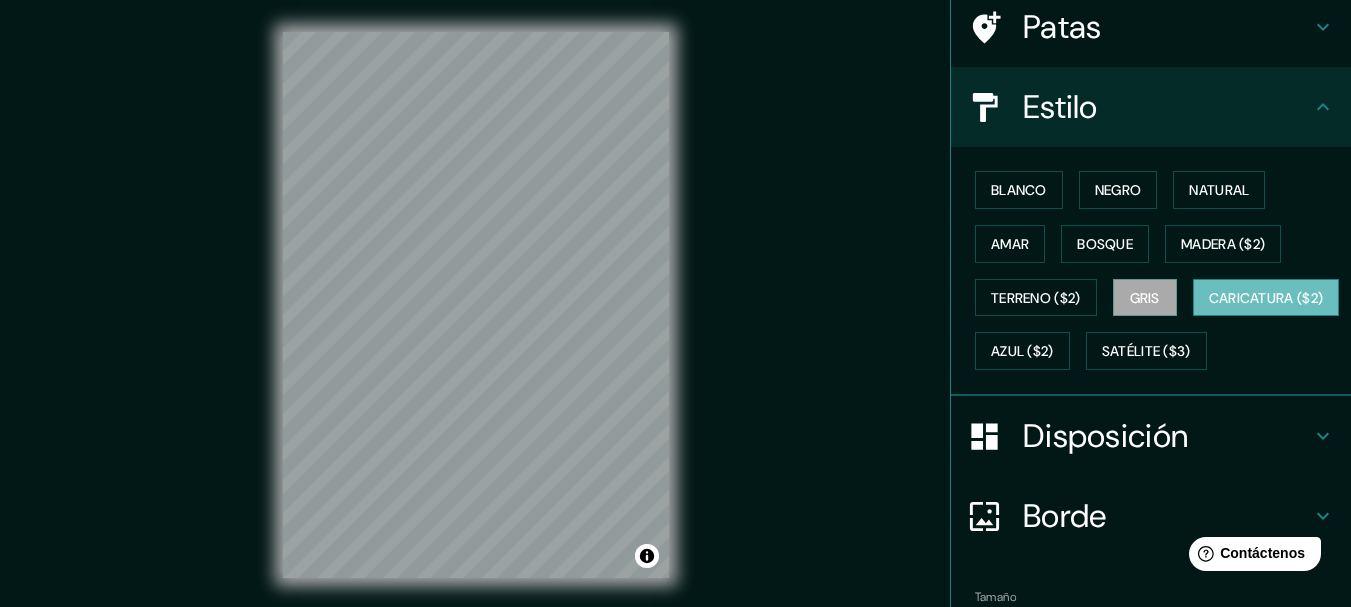 click on "Caricatura ($2)" at bounding box center (1266, 298) 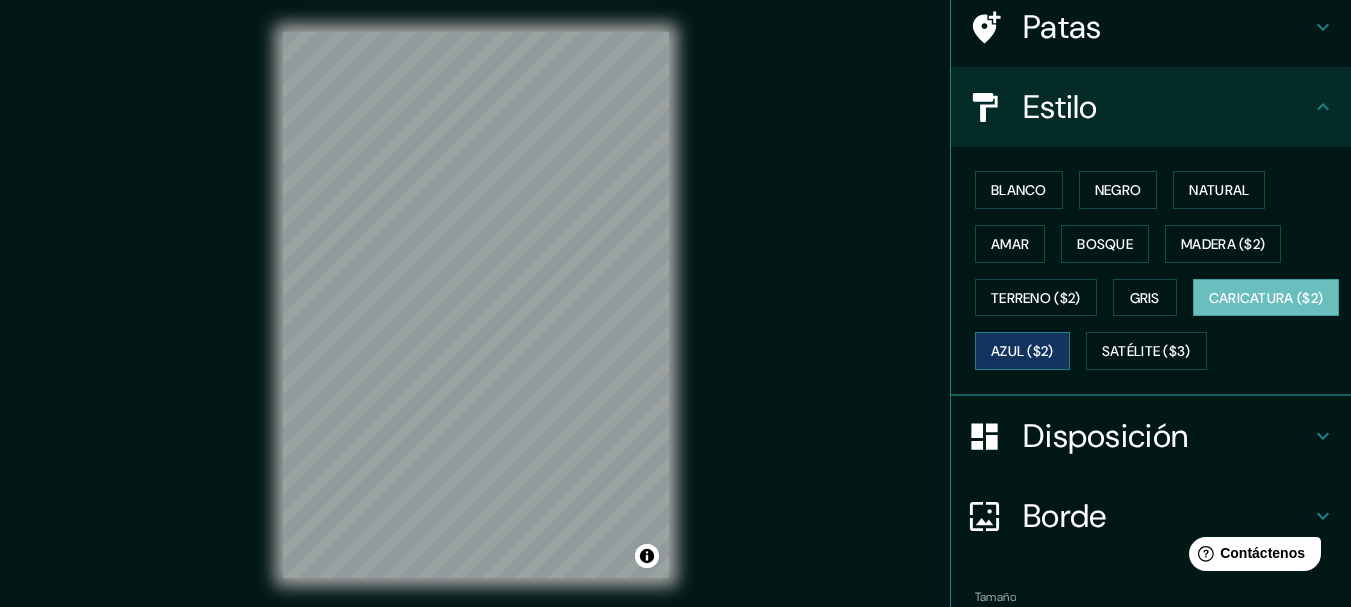 click on "Azul ($2)" at bounding box center [1022, 351] 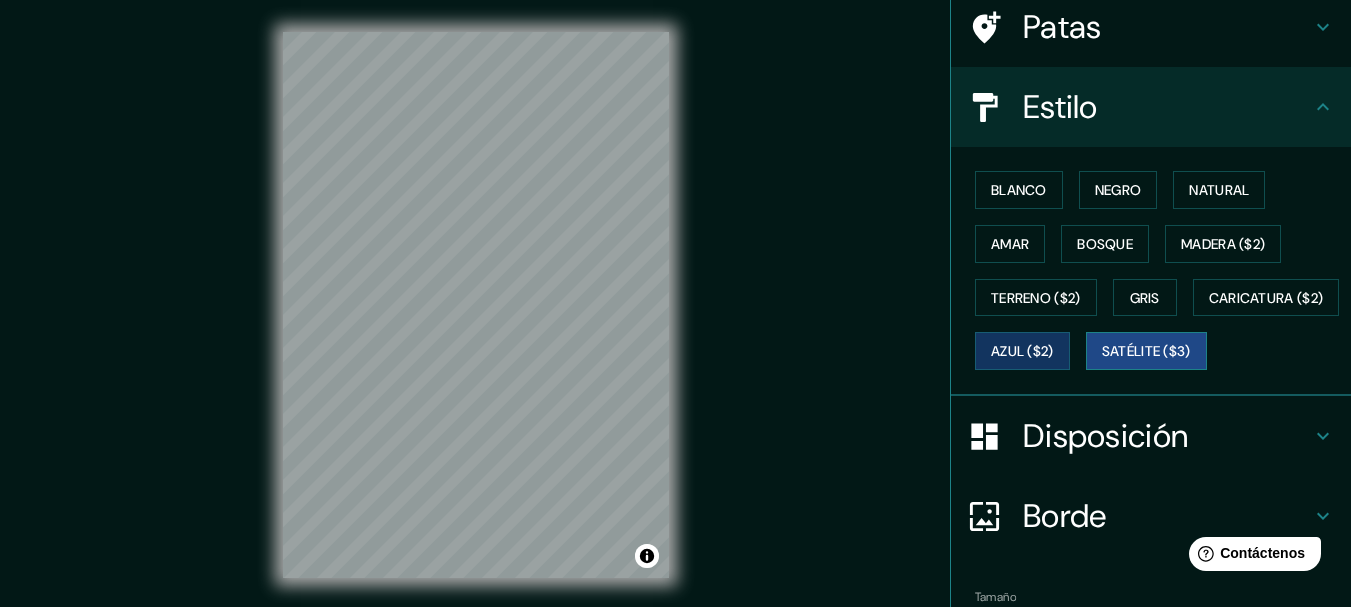 click on "Satélite ($3)" at bounding box center [1146, 352] 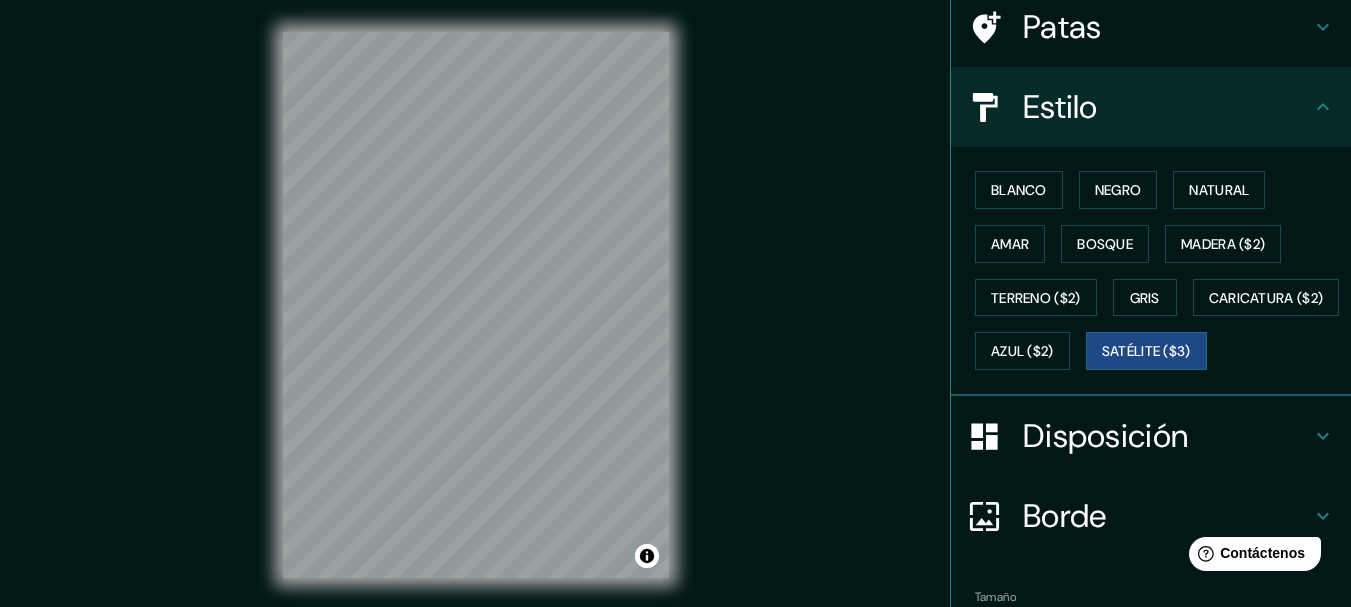 click on "Mappin Ubicación [PERSON_NAME], [GEOGRAPHIC_DATA], [GEOGRAPHIC_DATA] Patas Estilo Blanco Negro Natural [PERSON_NAME] ($2) Terreno ($2) Gris Caricatura ($2) Azul ($2) Satélite ($3) Disposición Borde Elige un borde.  Consejo  : puedes opacar las capas del marco para crear efectos geniales. Ninguno Simple Transparente Elegante Tamaño A4 single Crea tu mapa © Mapbox   © OpenStreetMap   Improve this map   © Maxar Si tiene algún problema, sugerencia o inquietud, envíe un correo electrónico a  [EMAIL_ADDRESS][DOMAIN_NAME]  .   . ." at bounding box center (675, 321) 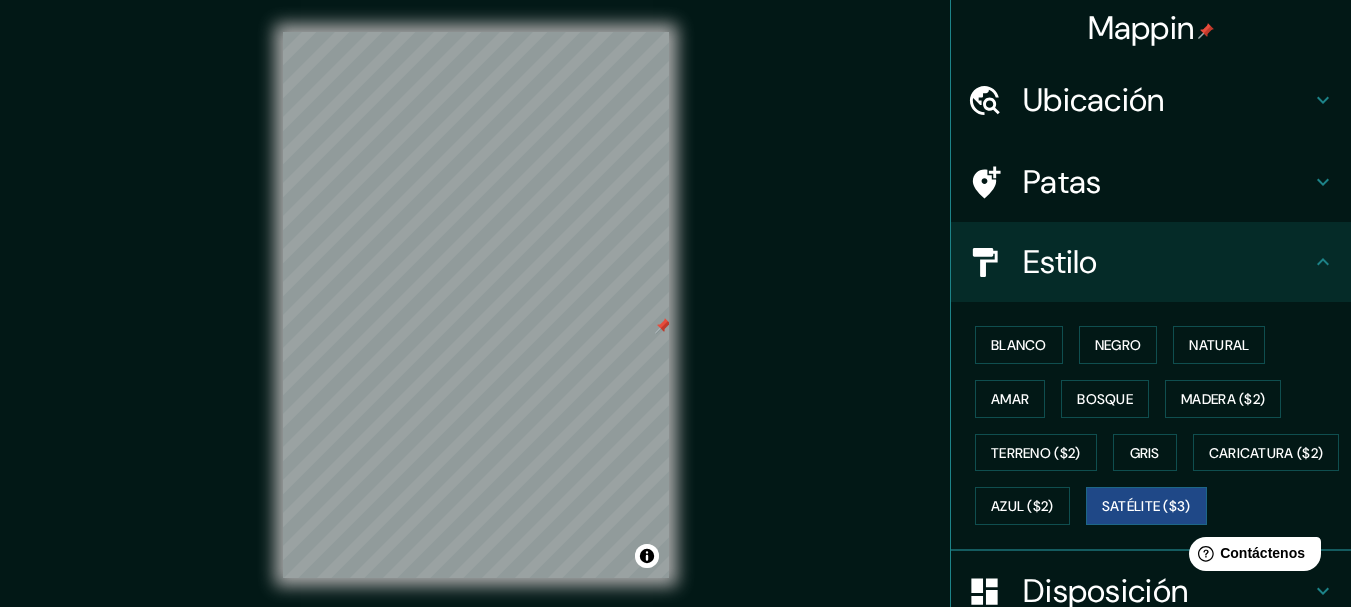 scroll, scrollTop: 0, scrollLeft: 0, axis: both 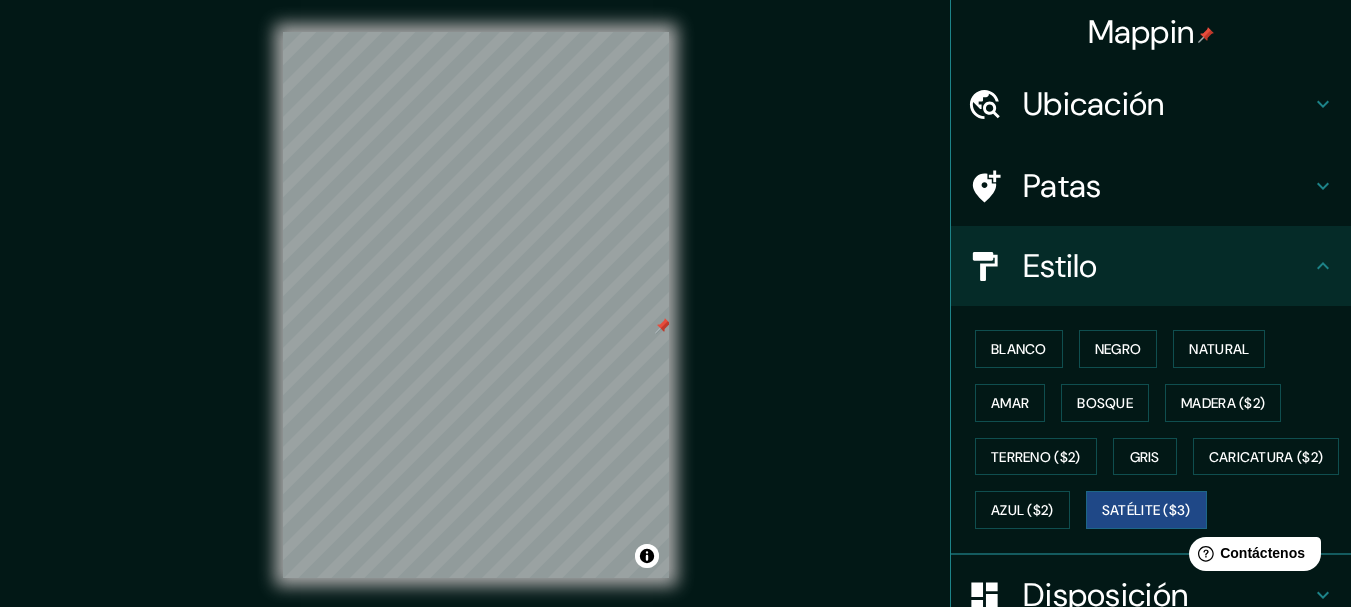 click on "Ubicación" at bounding box center [1094, 104] 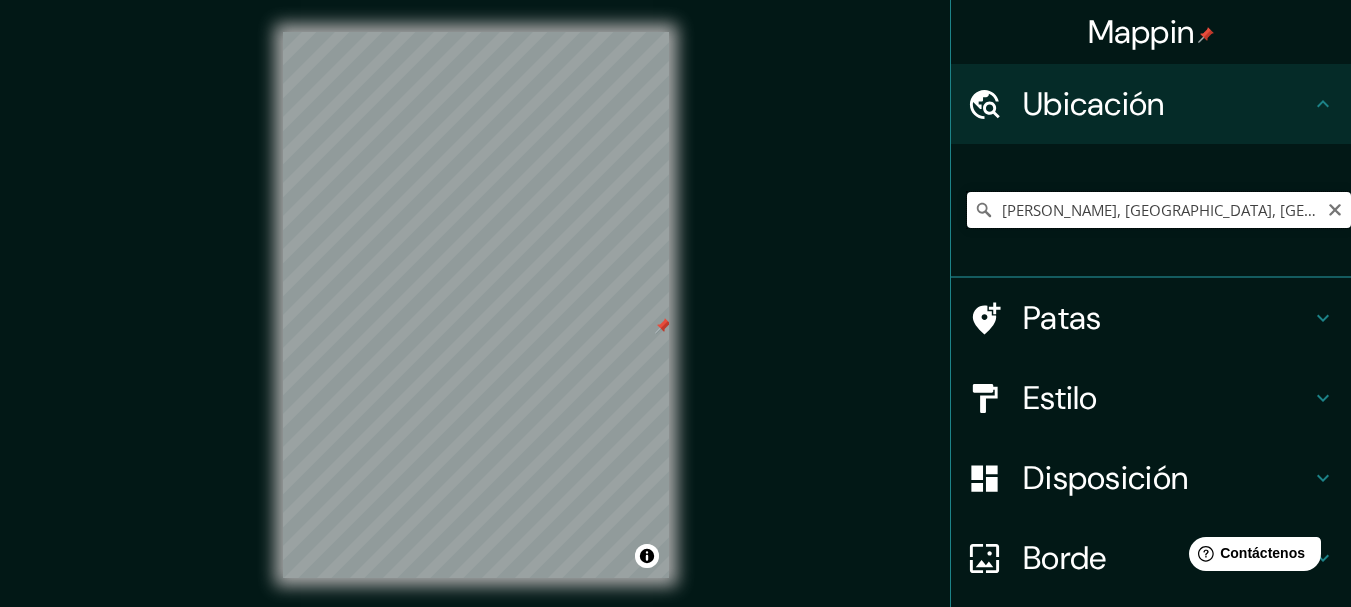 click on "[PERSON_NAME], [GEOGRAPHIC_DATA], [GEOGRAPHIC_DATA]" at bounding box center [1159, 210] 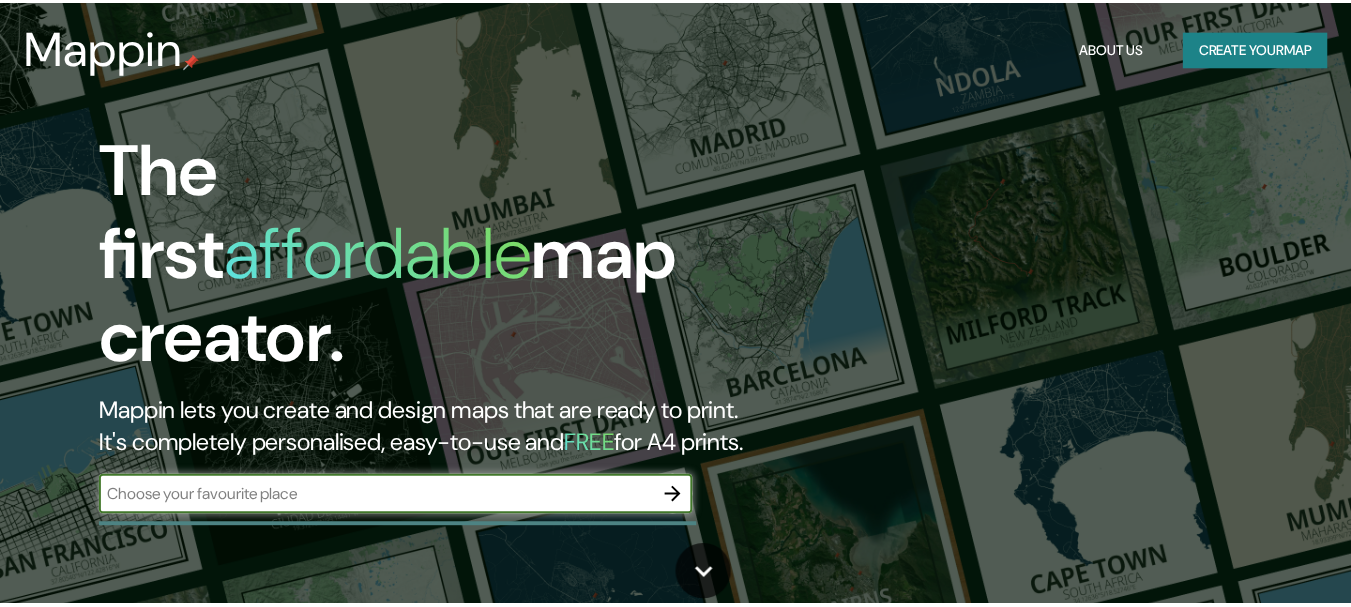 scroll, scrollTop: 0, scrollLeft: 0, axis: both 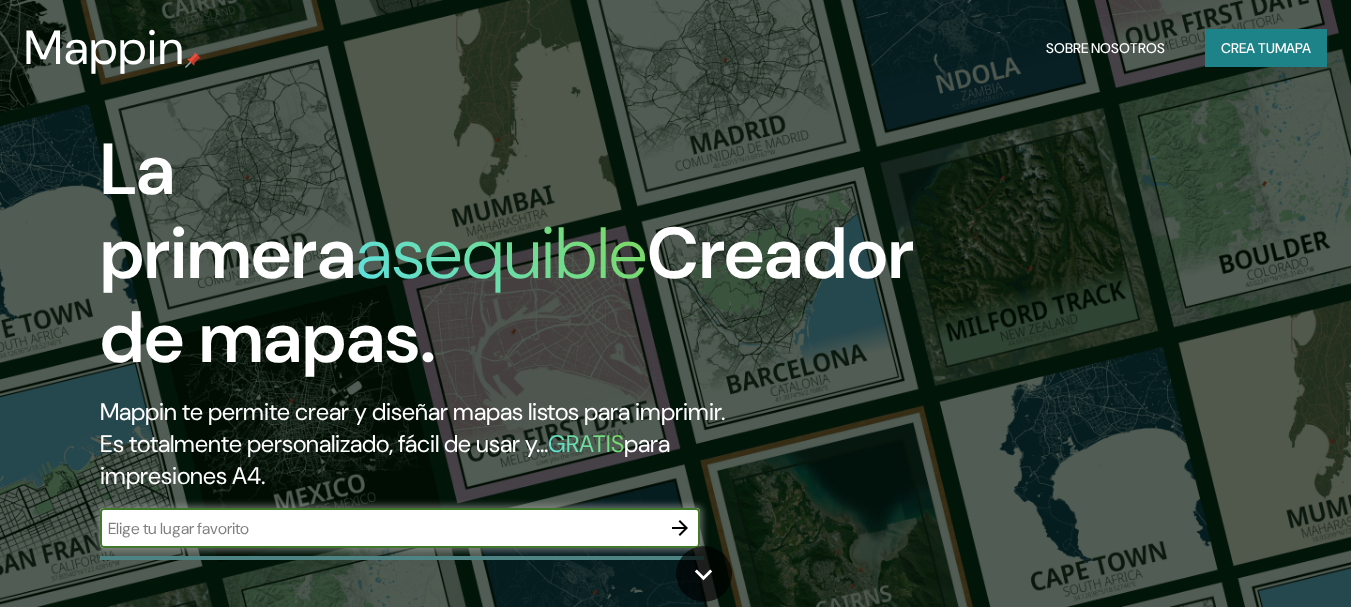 click 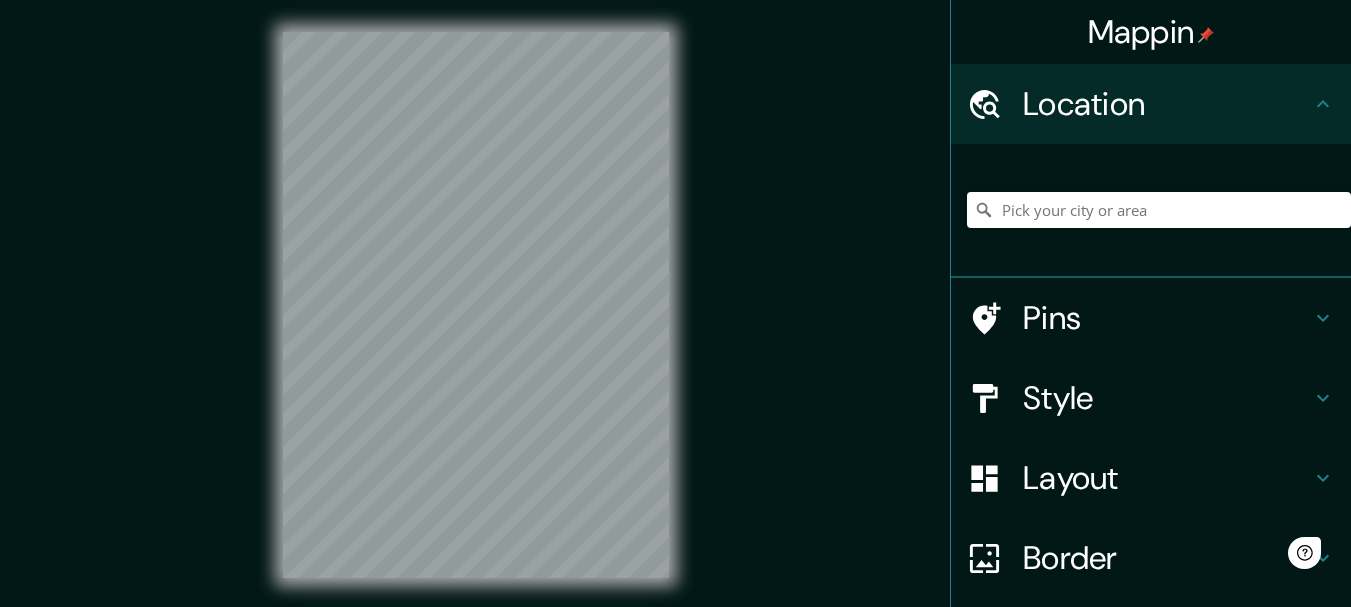 scroll, scrollTop: 0, scrollLeft: 0, axis: both 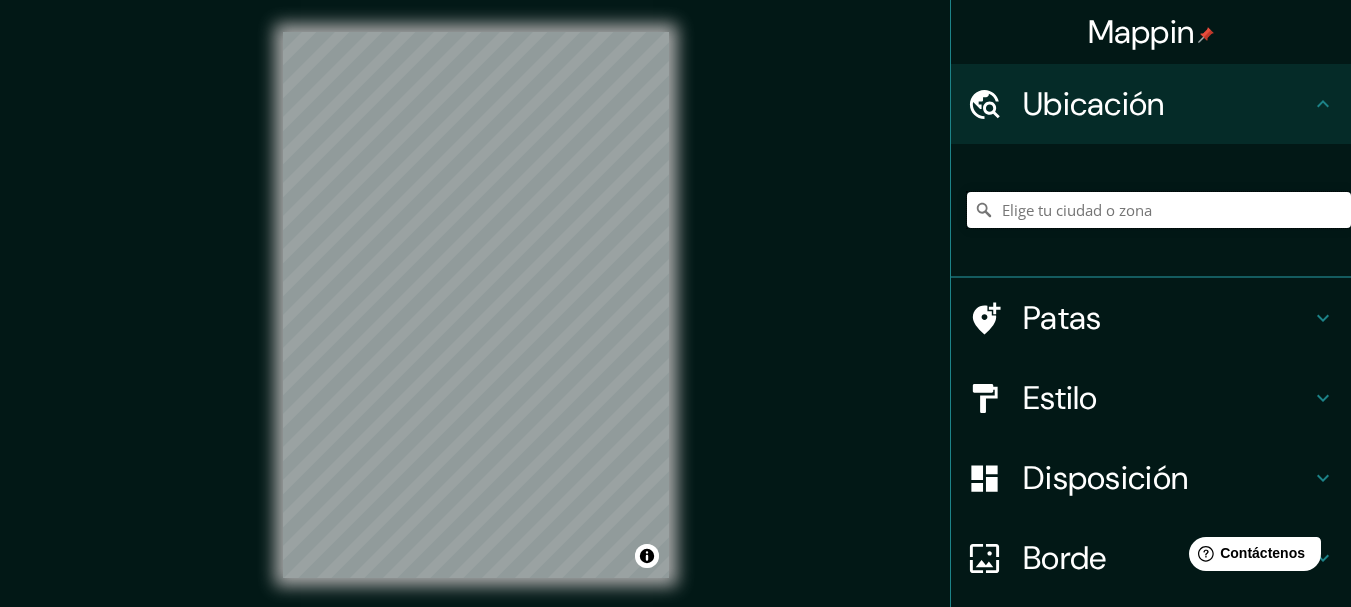 click at bounding box center (1159, 210) 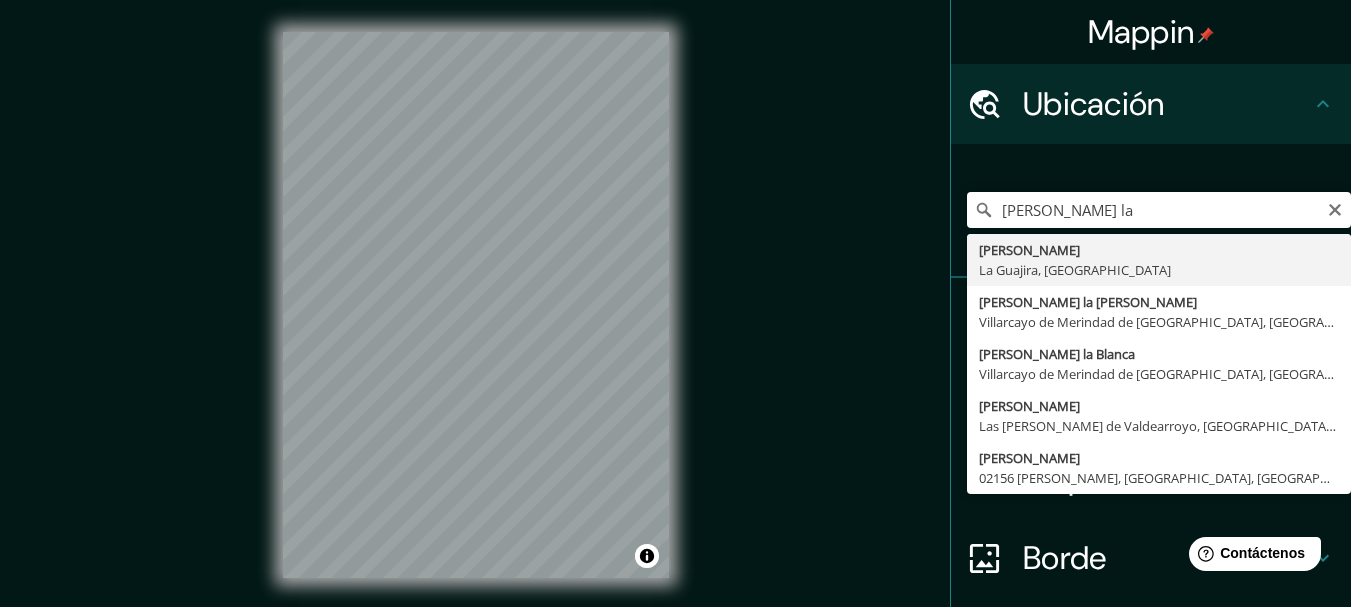 type on "[PERSON_NAME], [GEOGRAPHIC_DATA], [GEOGRAPHIC_DATA]" 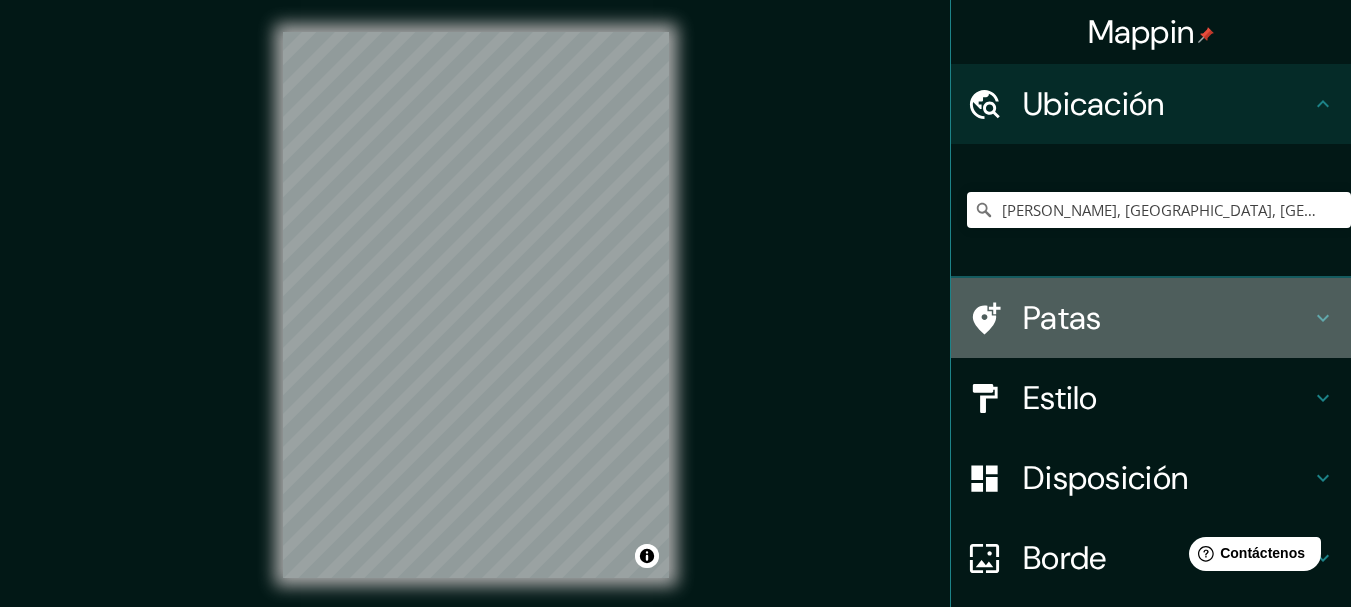 click on "Patas" at bounding box center [1062, 318] 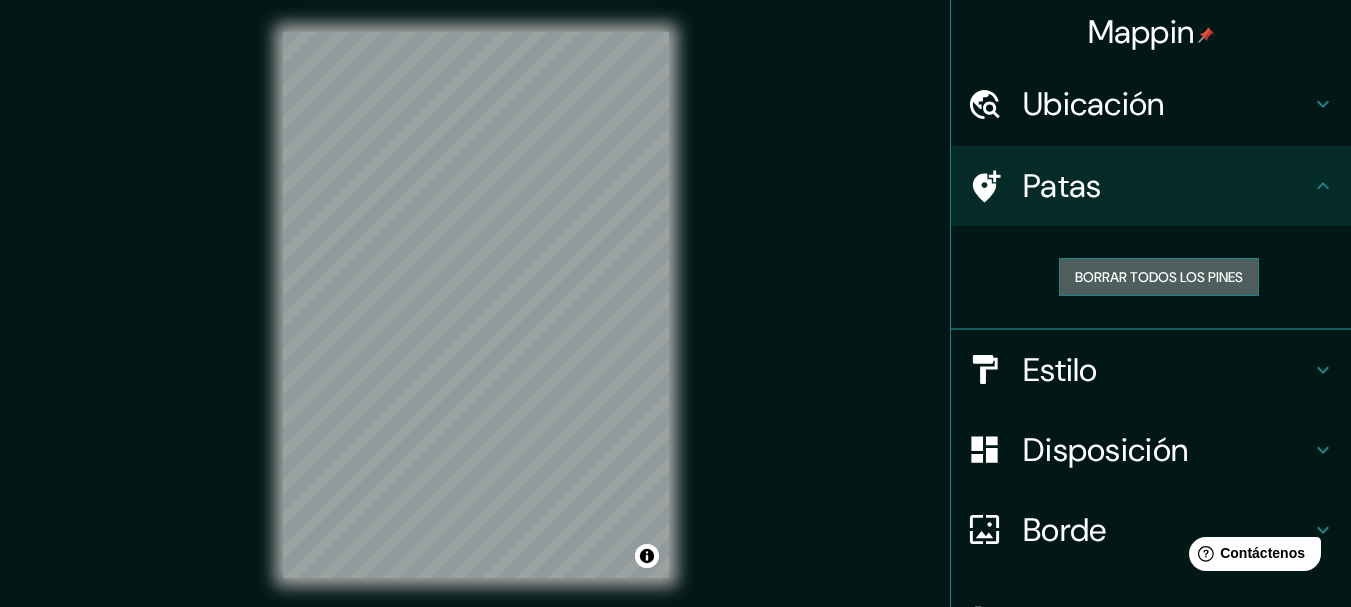 click on "Borrar todos los pines" at bounding box center [1159, 277] 